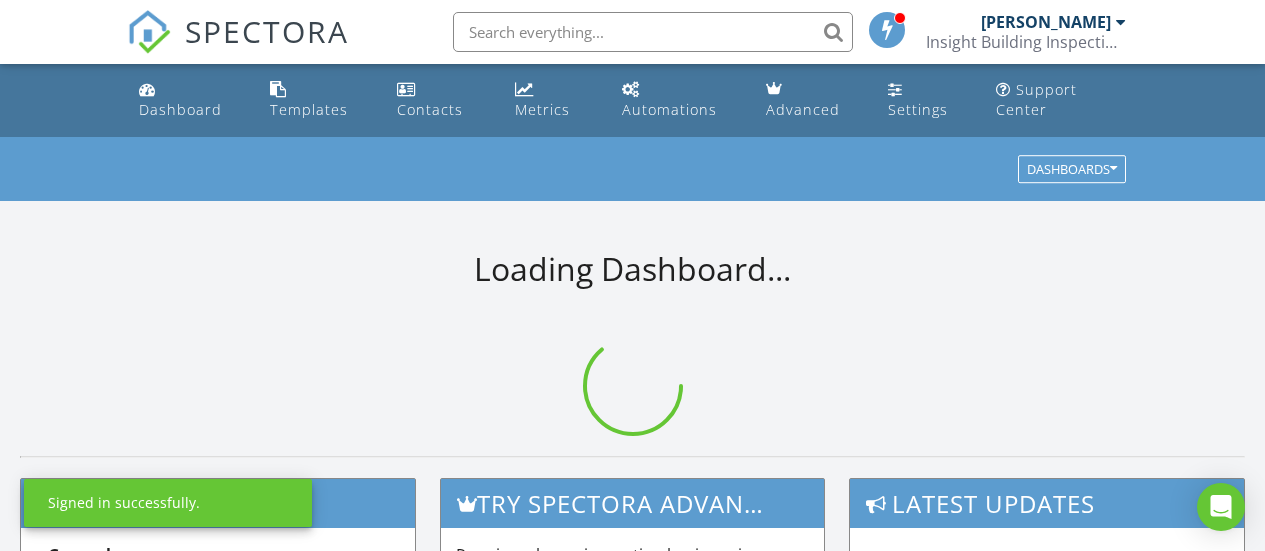 scroll, scrollTop: 0, scrollLeft: 0, axis: both 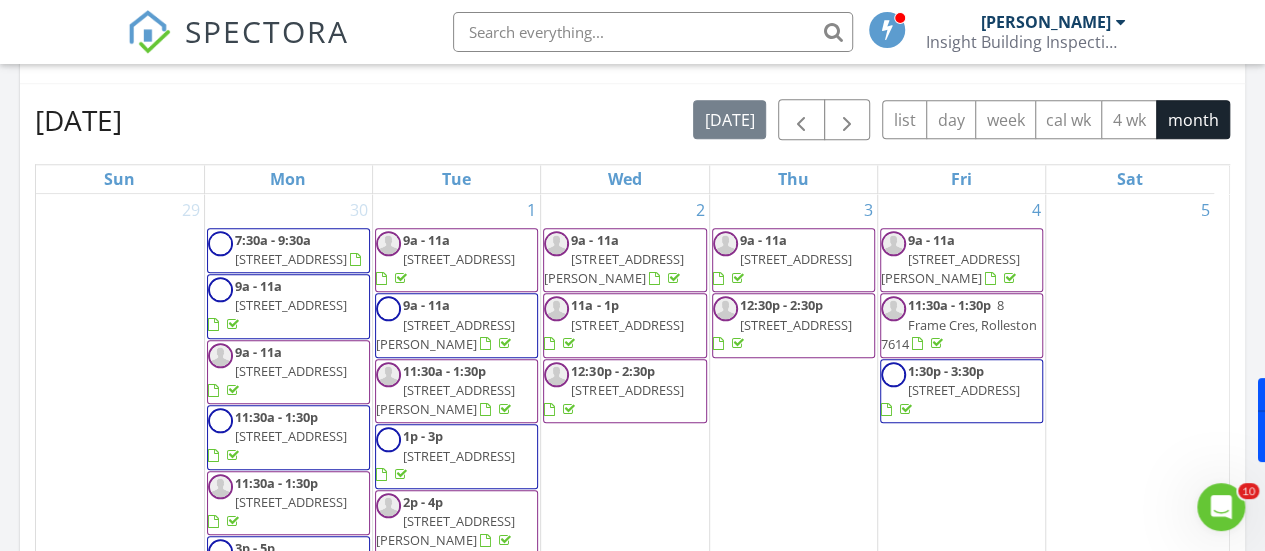 click on "2/7 Glenys Pl, Christchurch 8042" at bounding box center (950, 268) 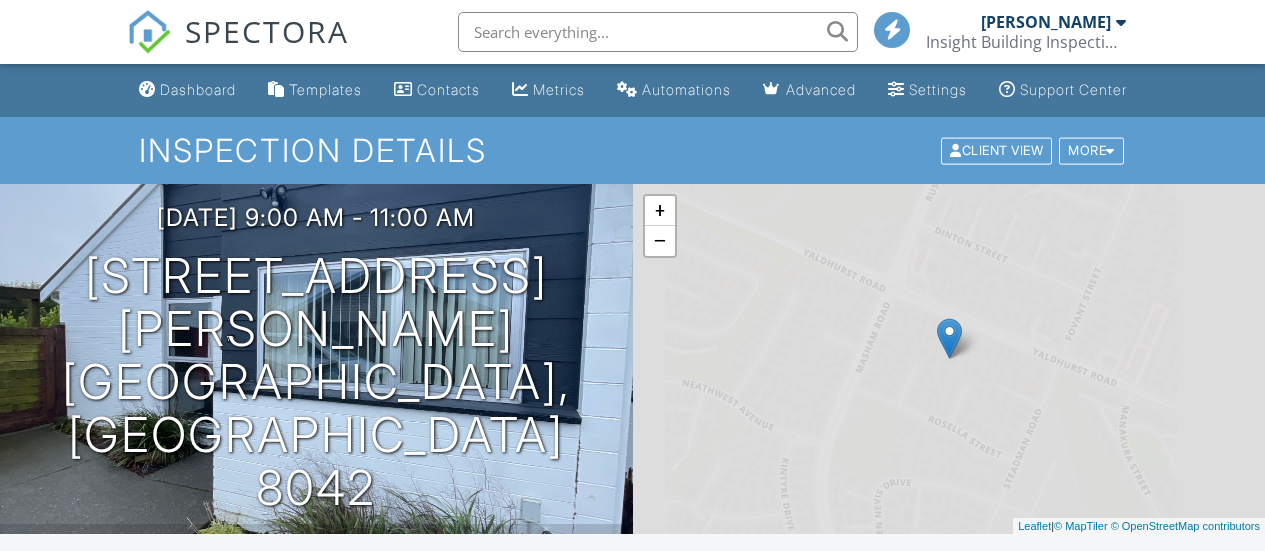 scroll, scrollTop: 0, scrollLeft: 0, axis: both 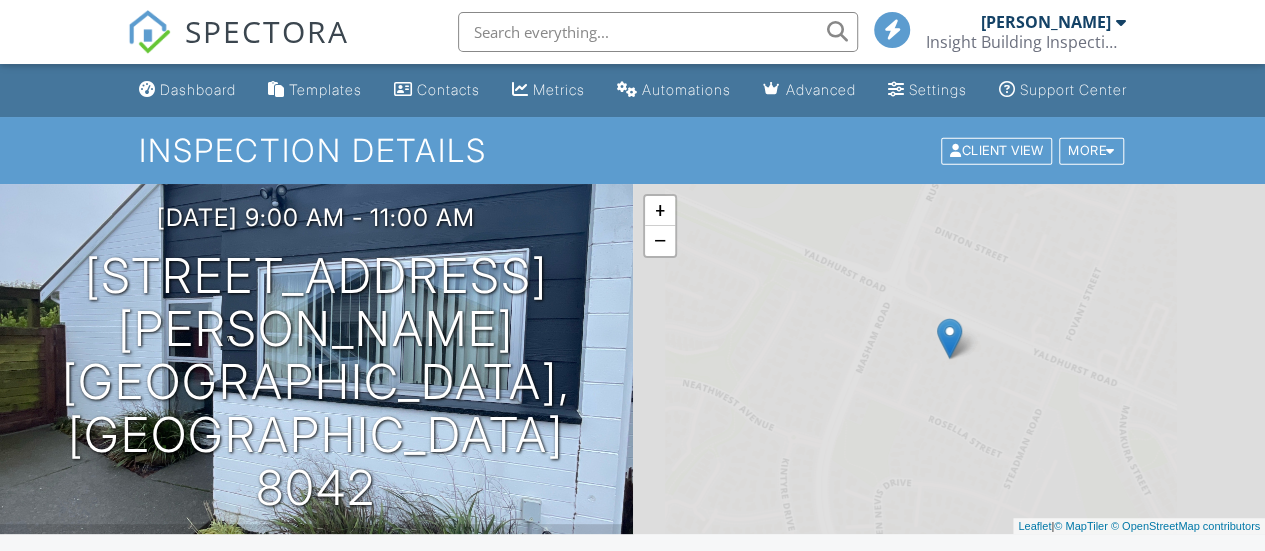 click at bounding box center [658, 32] 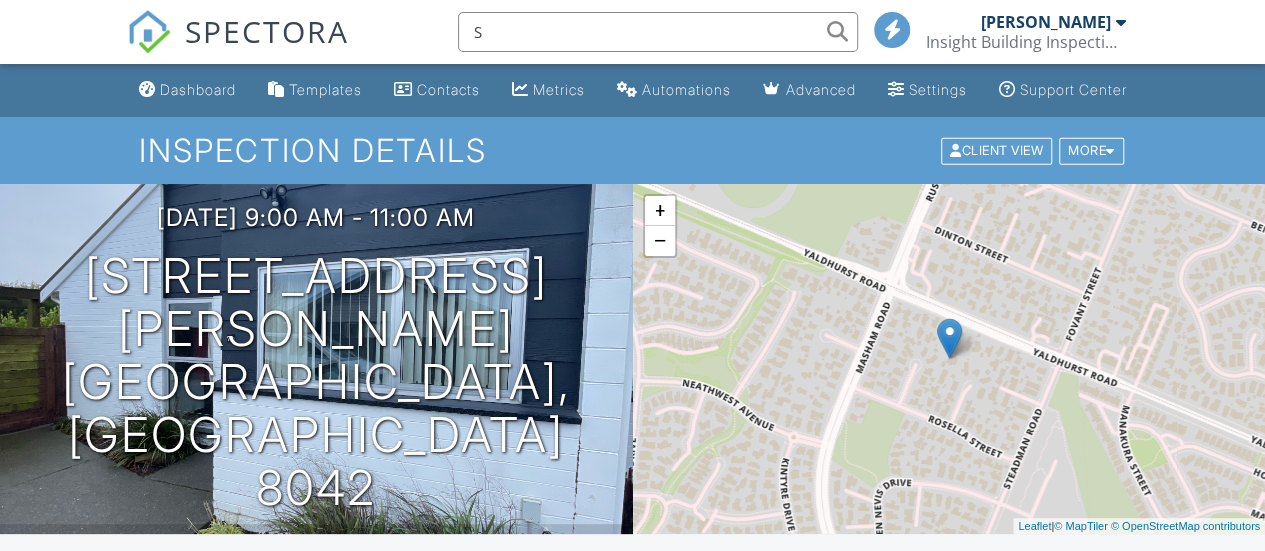 scroll, scrollTop: 0, scrollLeft: 0, axis: both 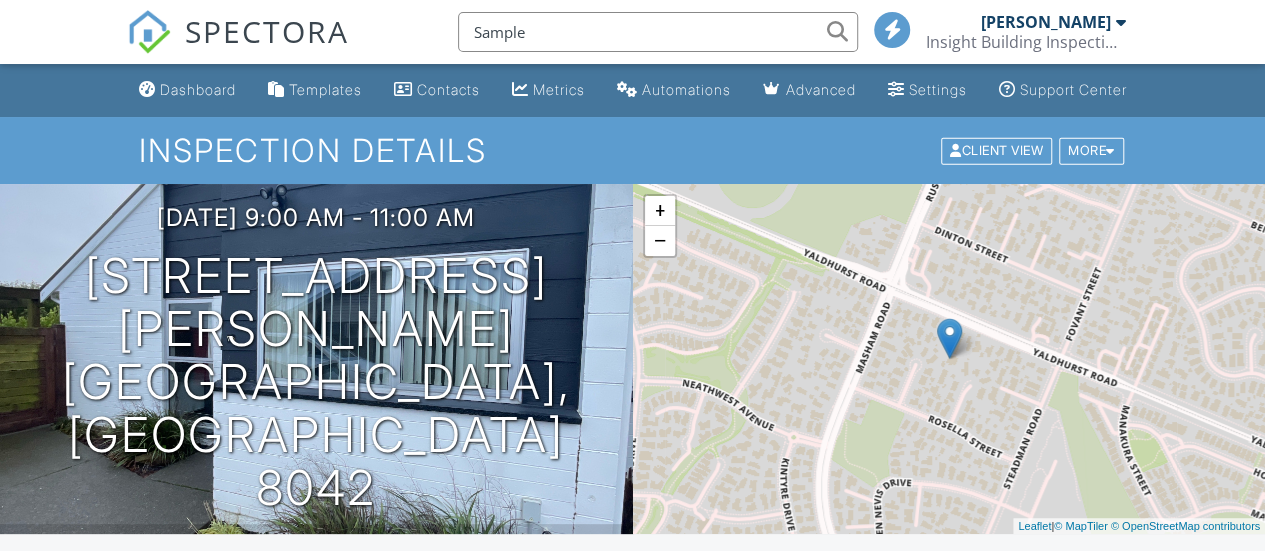 type on "Sample" 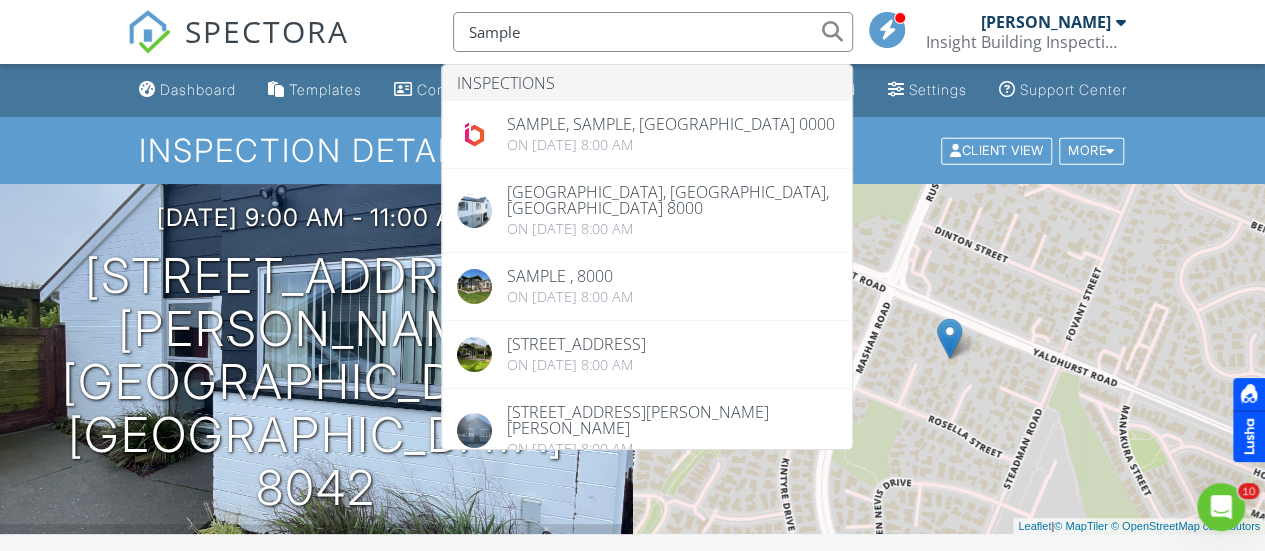 scroll, scrollTop: 0, scrollLeft: 0, axis: both 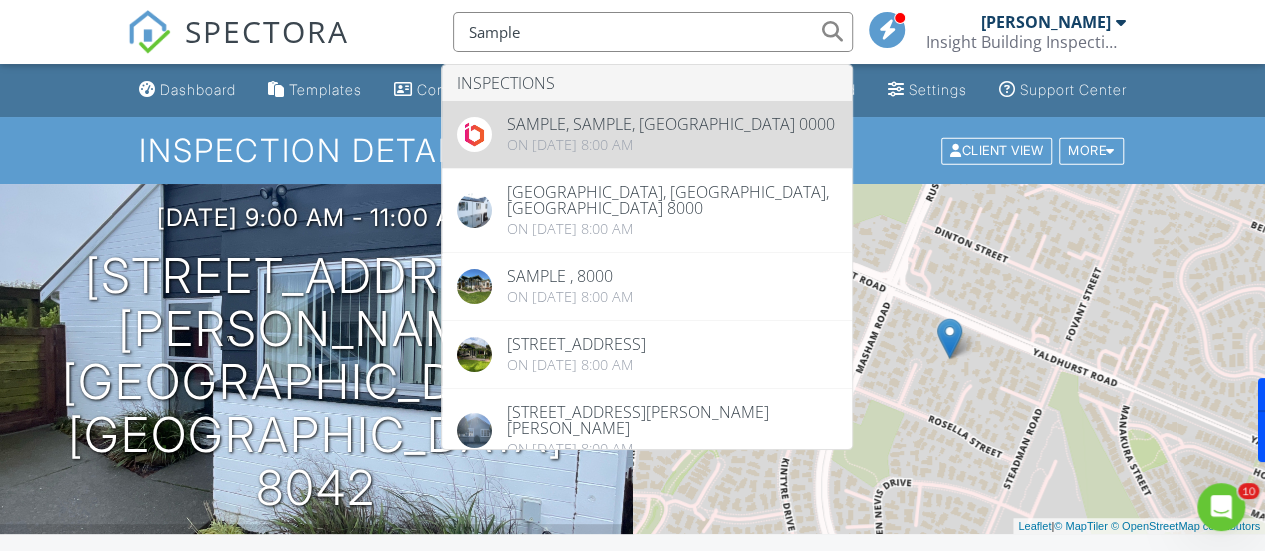 type 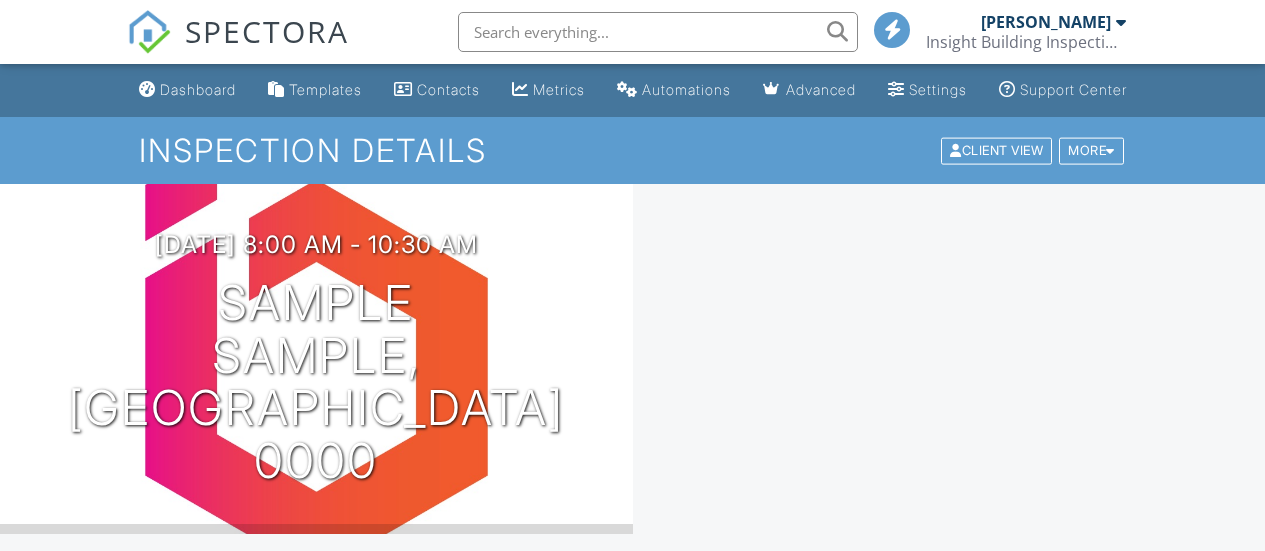 scroll, scrollTop: 0, scrollLeft: 0, axis: both 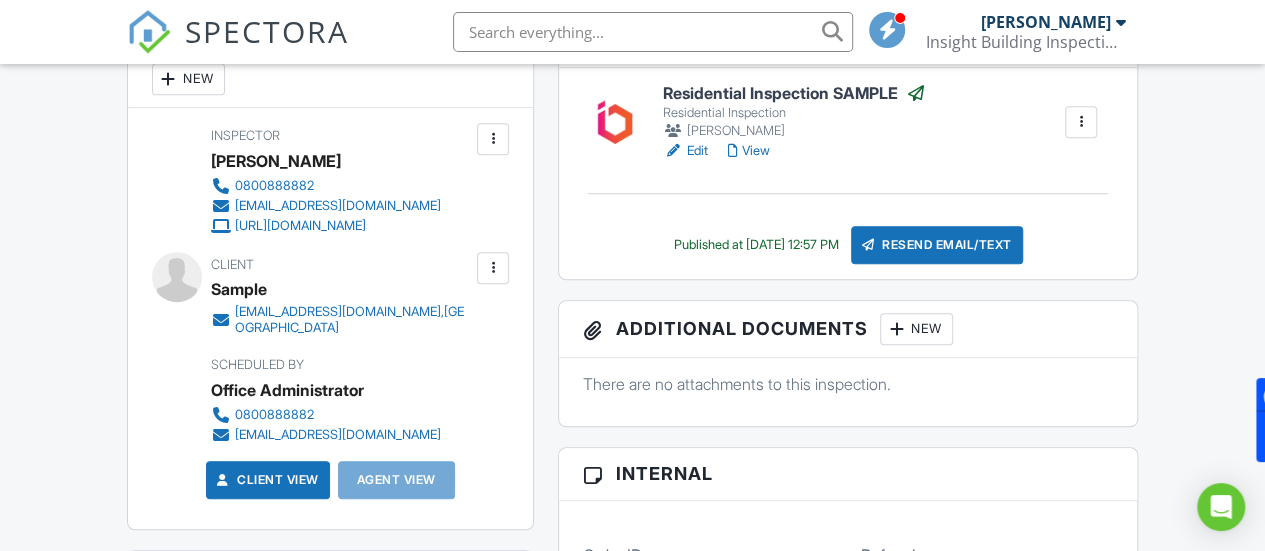 click on "Residential Inspection SAMPLE" at bounding box center [794, 93] 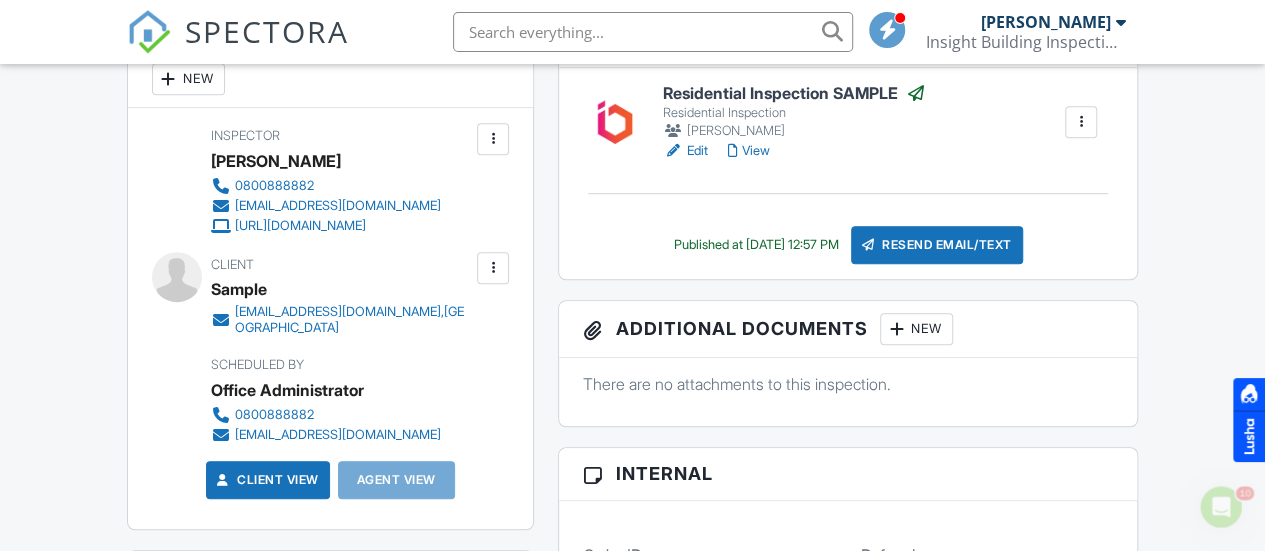 scroll, scrollTop: 0, scrollLeft: 0, axis: both 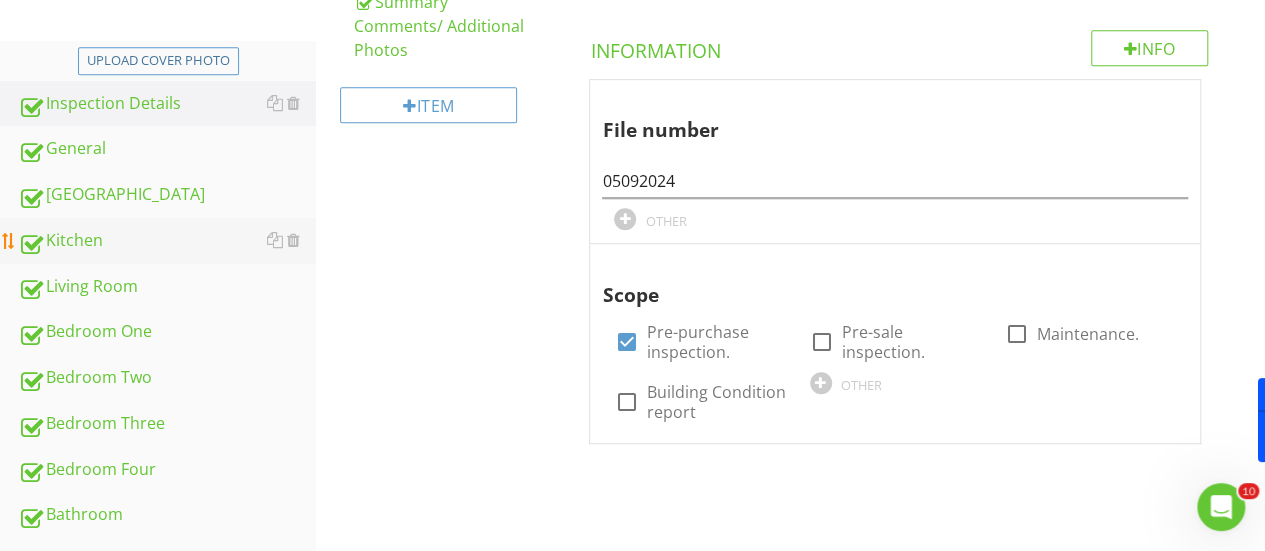 click on "Kitchen" at bounding box center (167, 241) 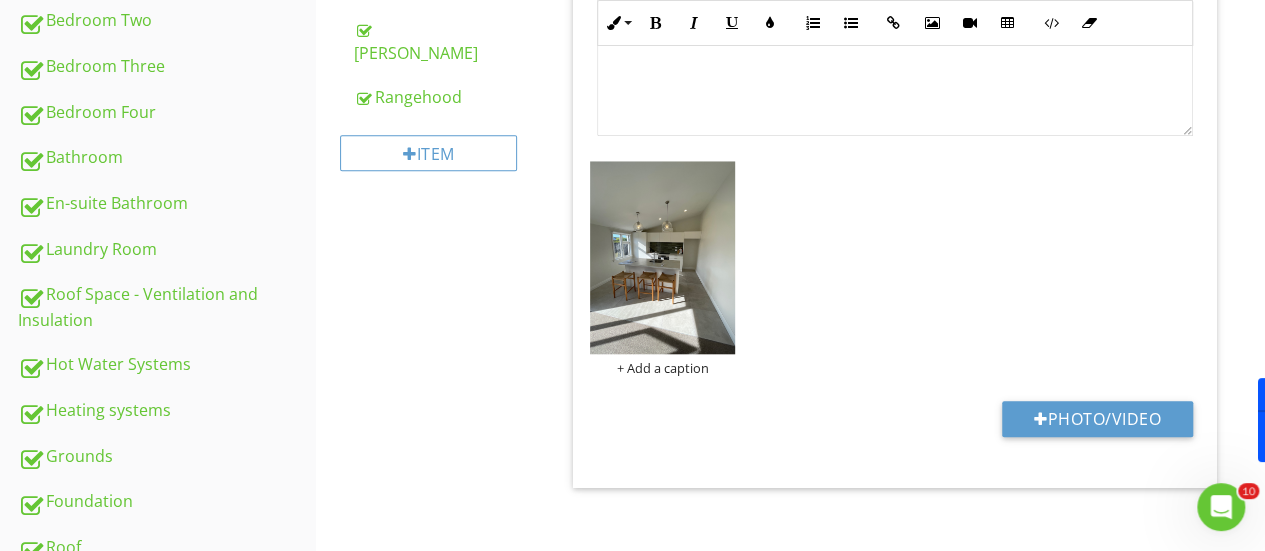 scroll, scrollTop: 857, scrollLeft: 0, axis: vertical 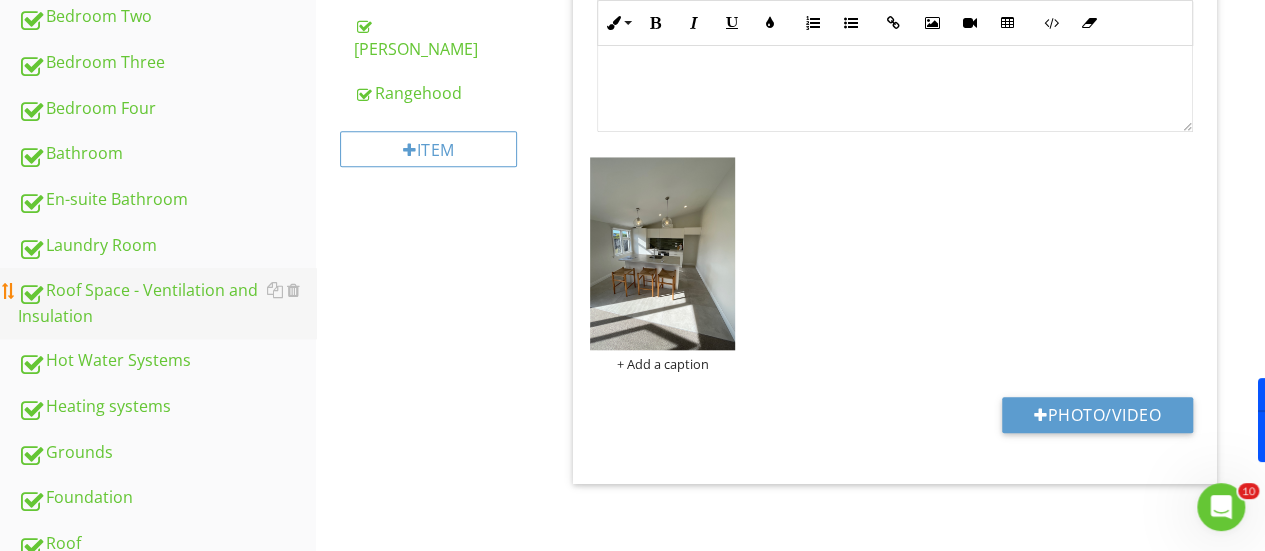 click on "Roof Space - Ventilation and Insulation" at bounding box center (167, 303) 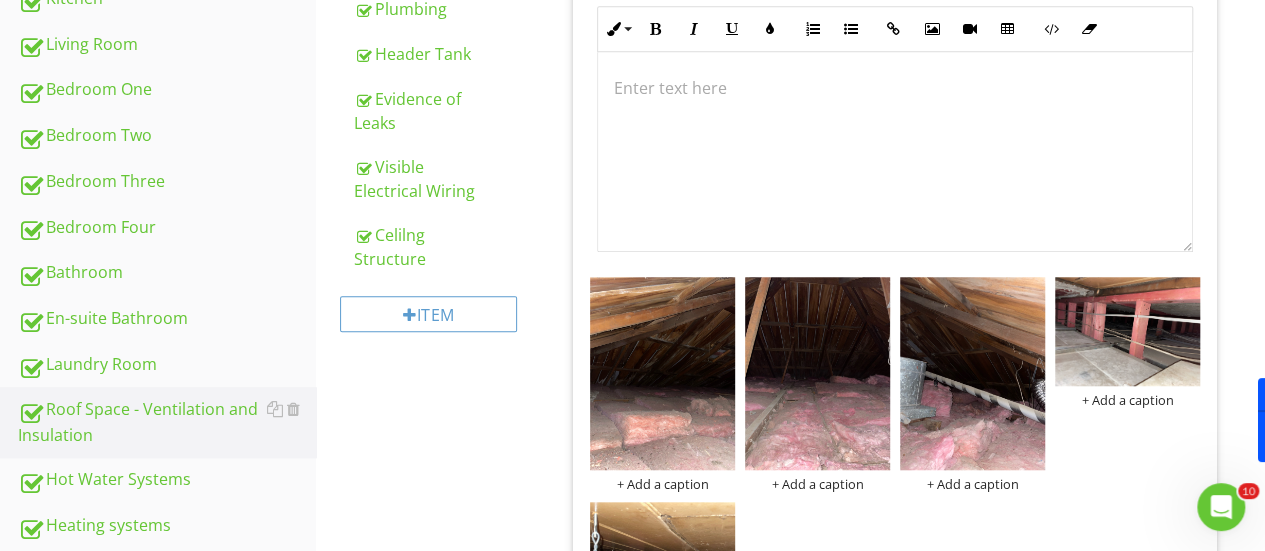 scroll, scrollTop: 715, scrollLeft: 0, axis: vertical 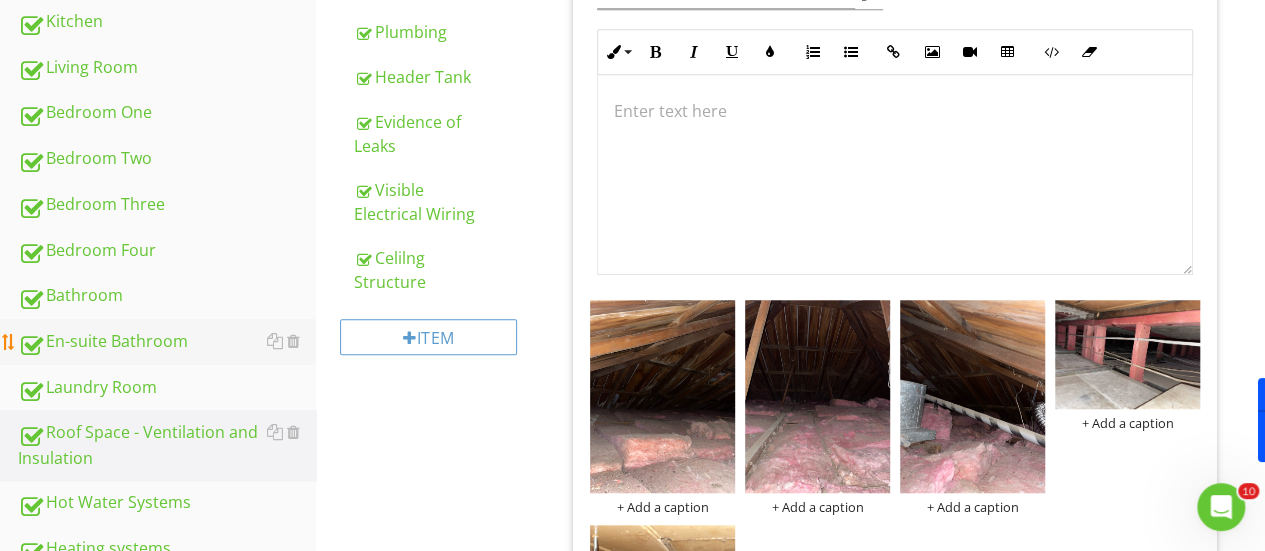 click on "En-suite Bathroom" at bounding box center (167, 342) 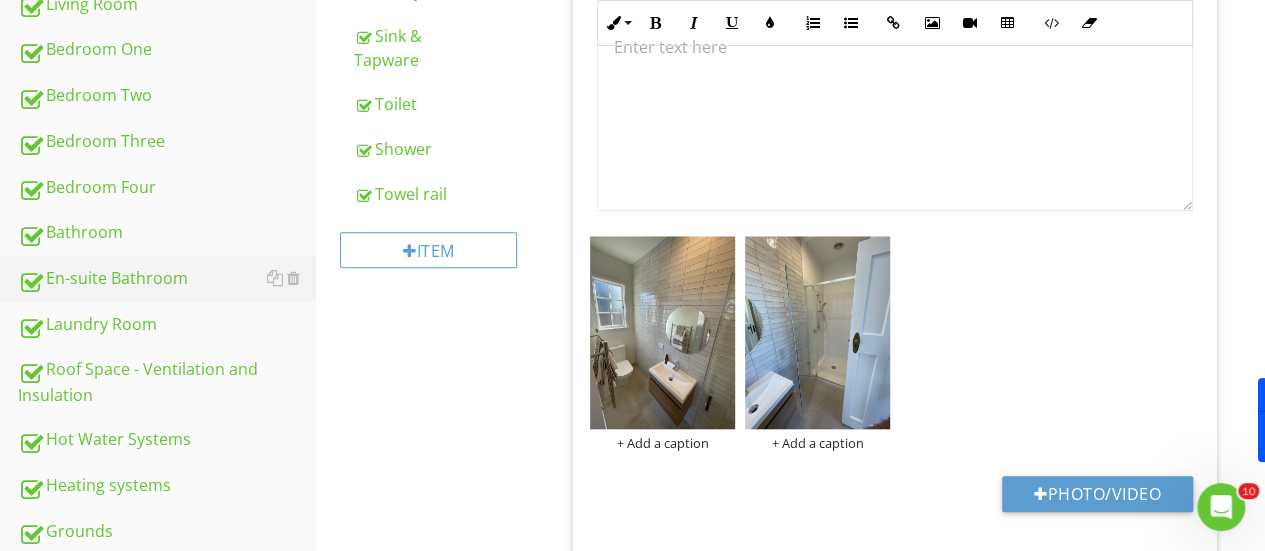 scroll, scrollTop: 783, scrollLeft: 0, axis: vertical 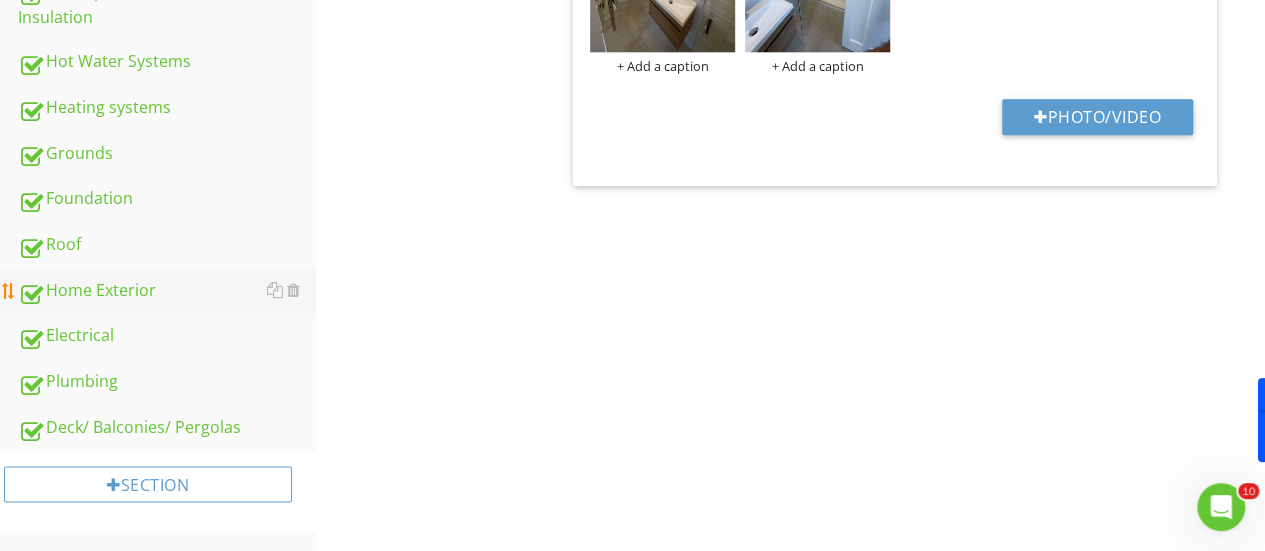 click on "Home Exterior" at bounding box center (167, 291) 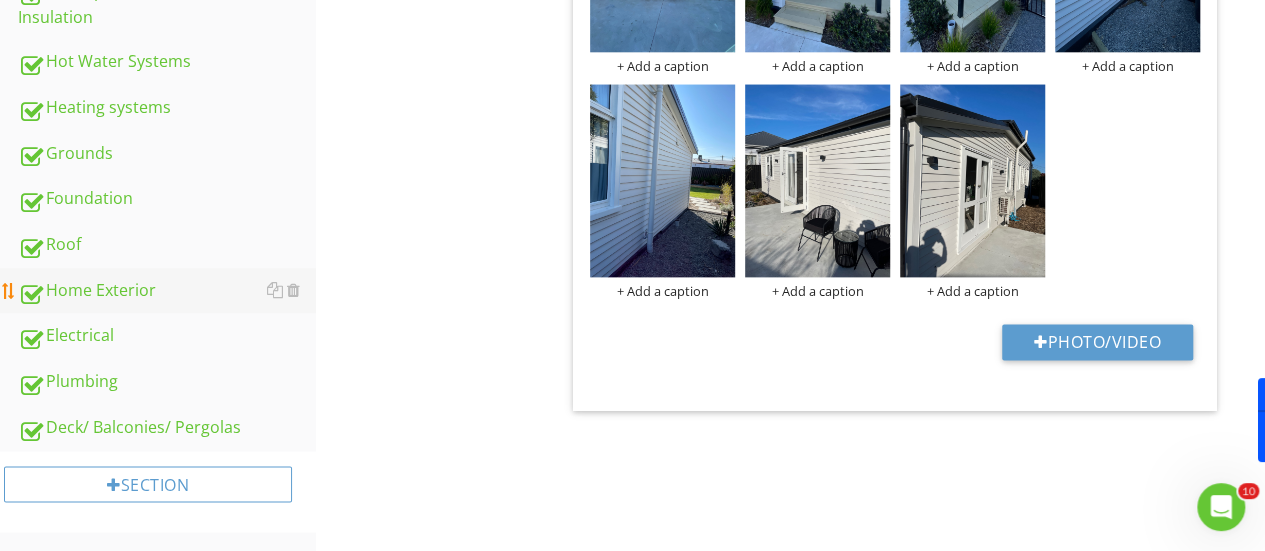 click on "Home Exterior" at bounding box center [167, 291] 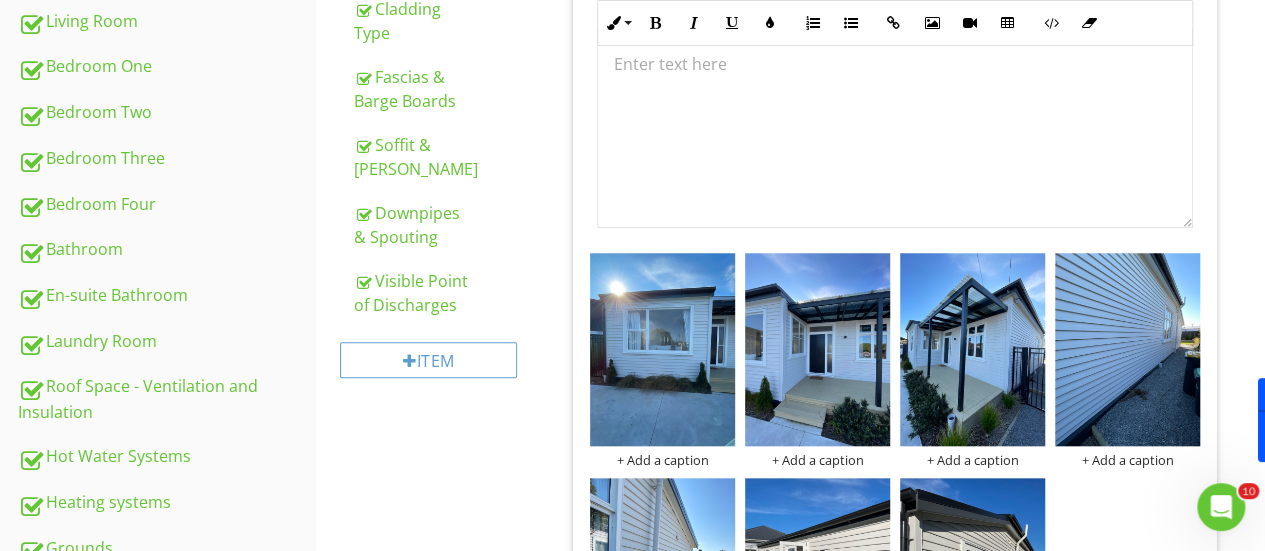 scroll, scrollTop: 772, scrollLeft: 0, axis: vertical 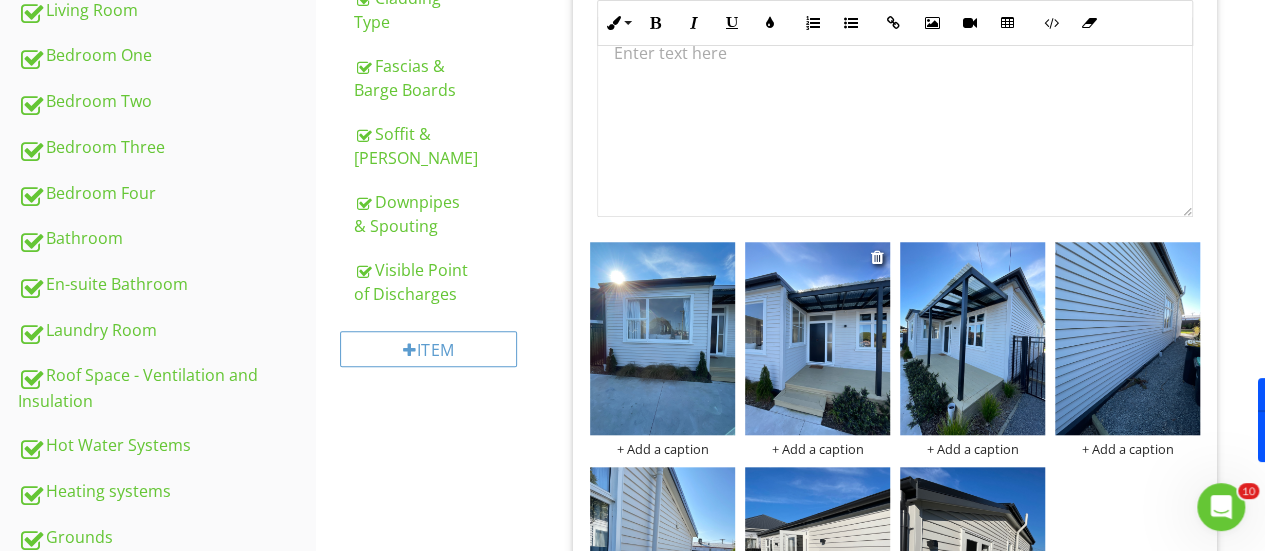 click at bounding box center [817, 338] 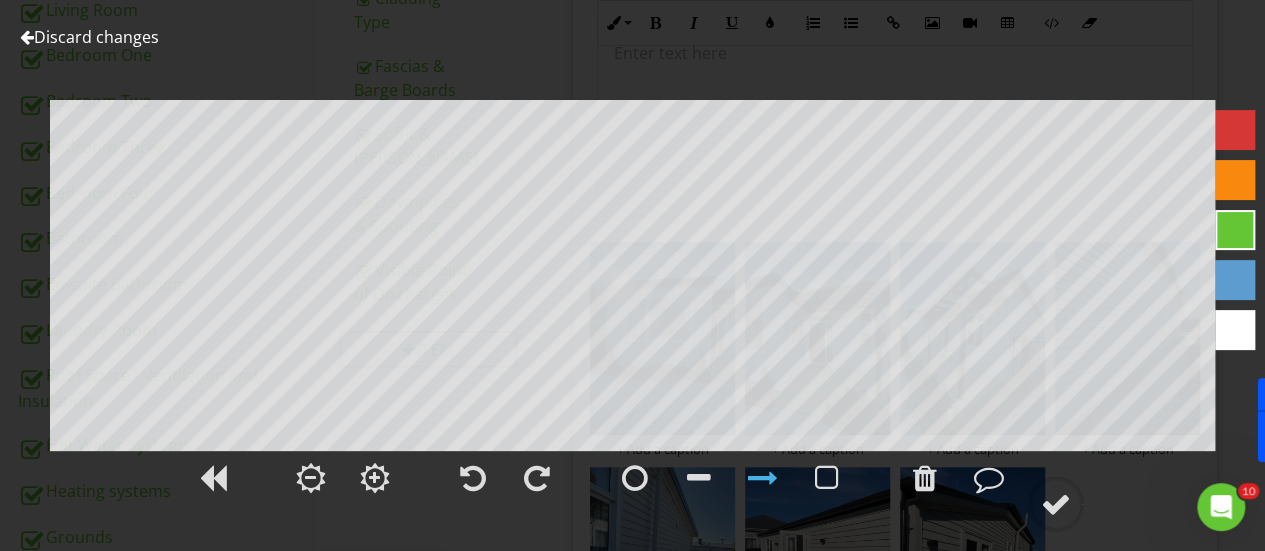 click on "Discard changes" at bounding box center (89, 37) 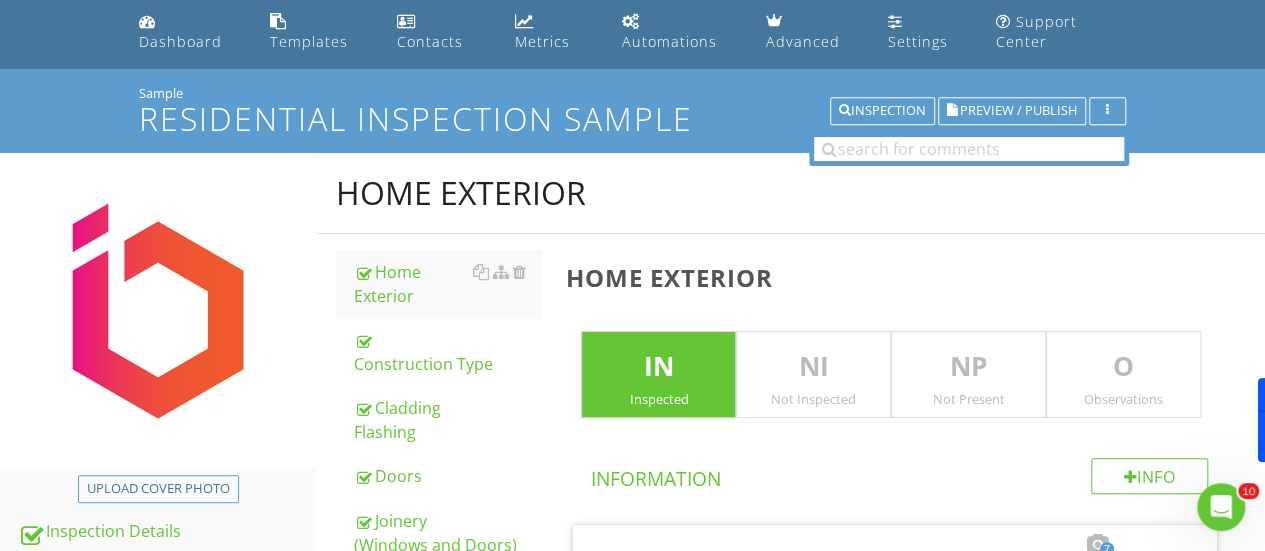scroll, scrollTop: 0, scrollLeft: 0, axis: both 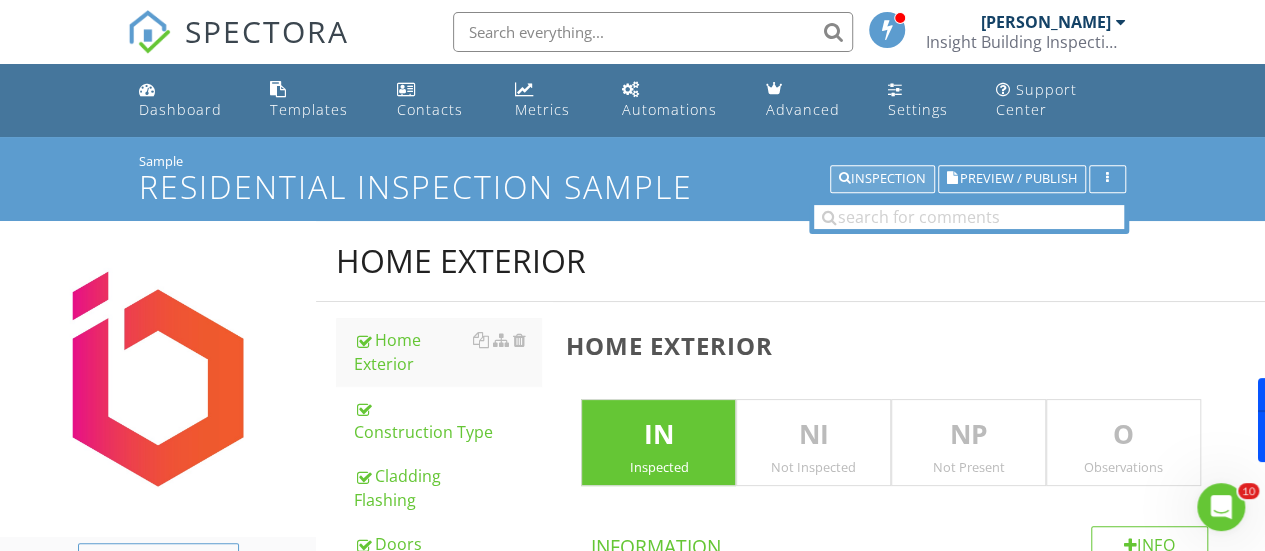 click on "Inspection" at bounding box center [882, 179] 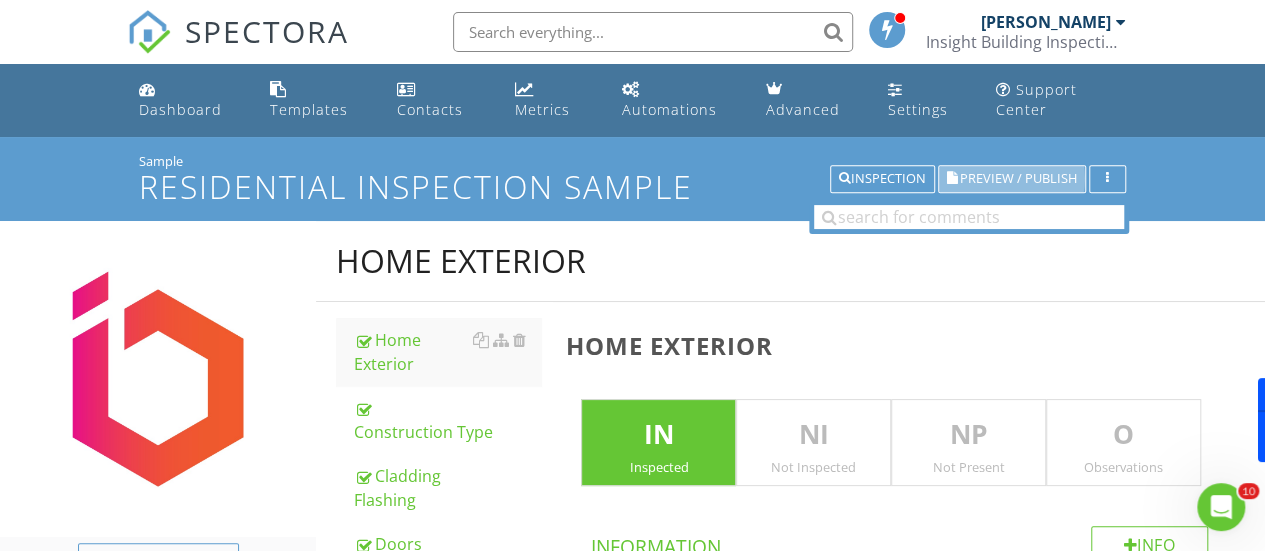 click on "Preview / Publish" at bounding box center (1018, 179) 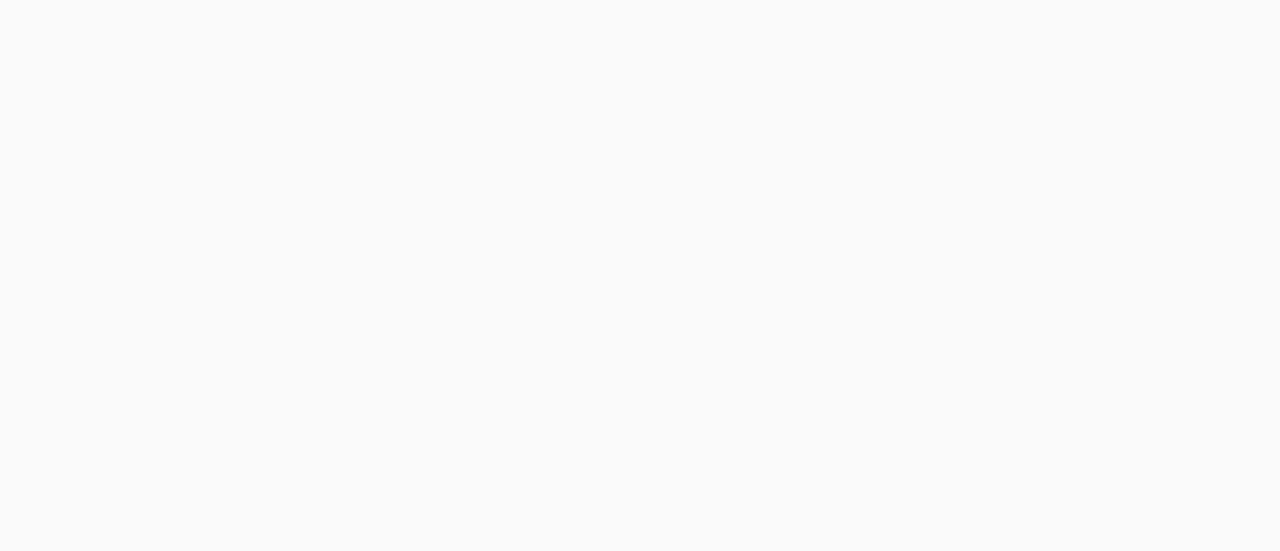 scroll, scrollTop: 0, scrollLeft: 0, axis: both 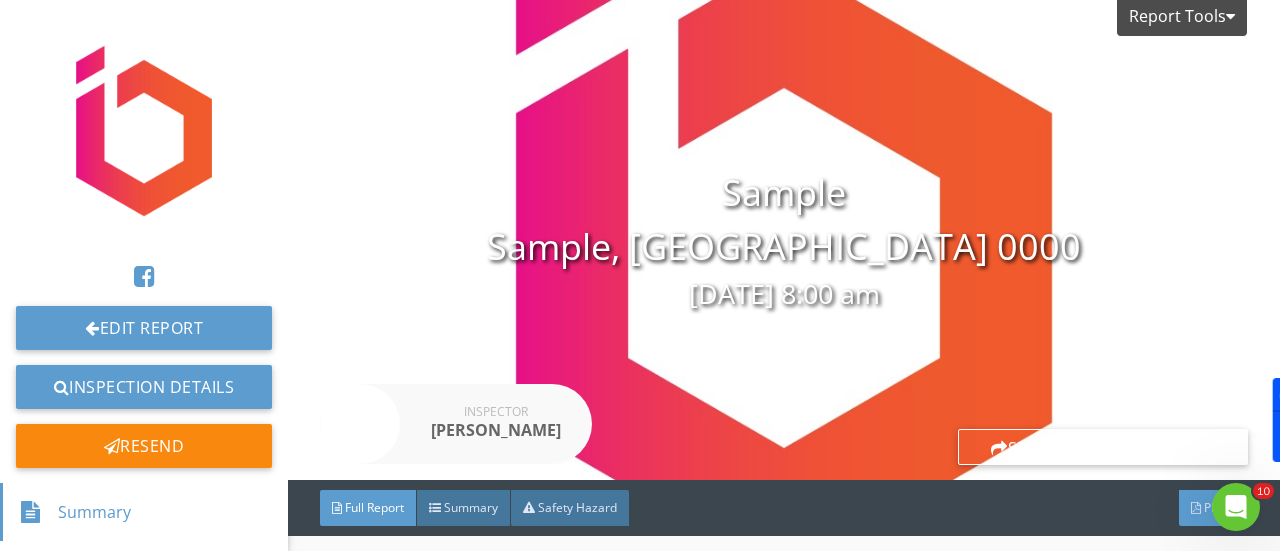 click on "PDF" at bounding box center (1213, 508) 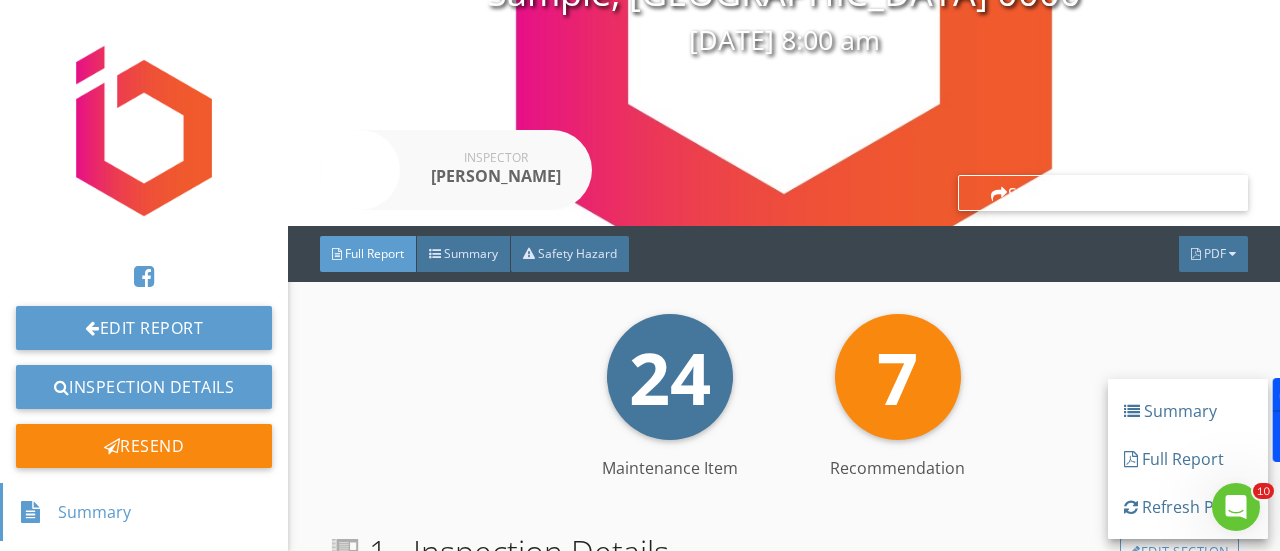 scroll, scrollTop: 278, scrollLeft: 0, axis: vertical 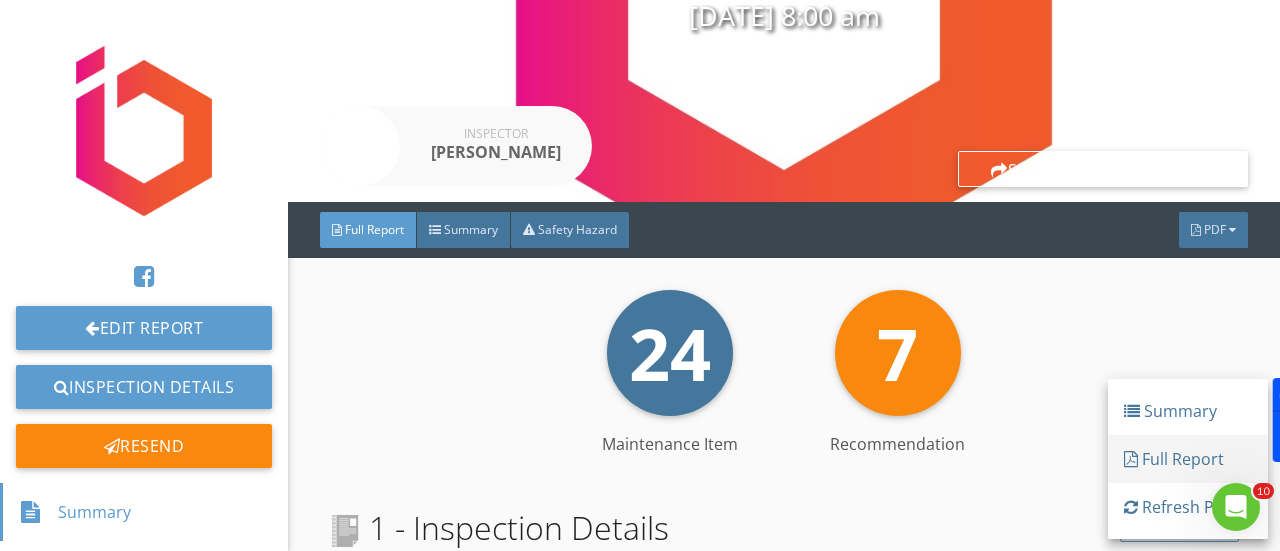 click on "Full Report" at bounding box center (1188, 459) 